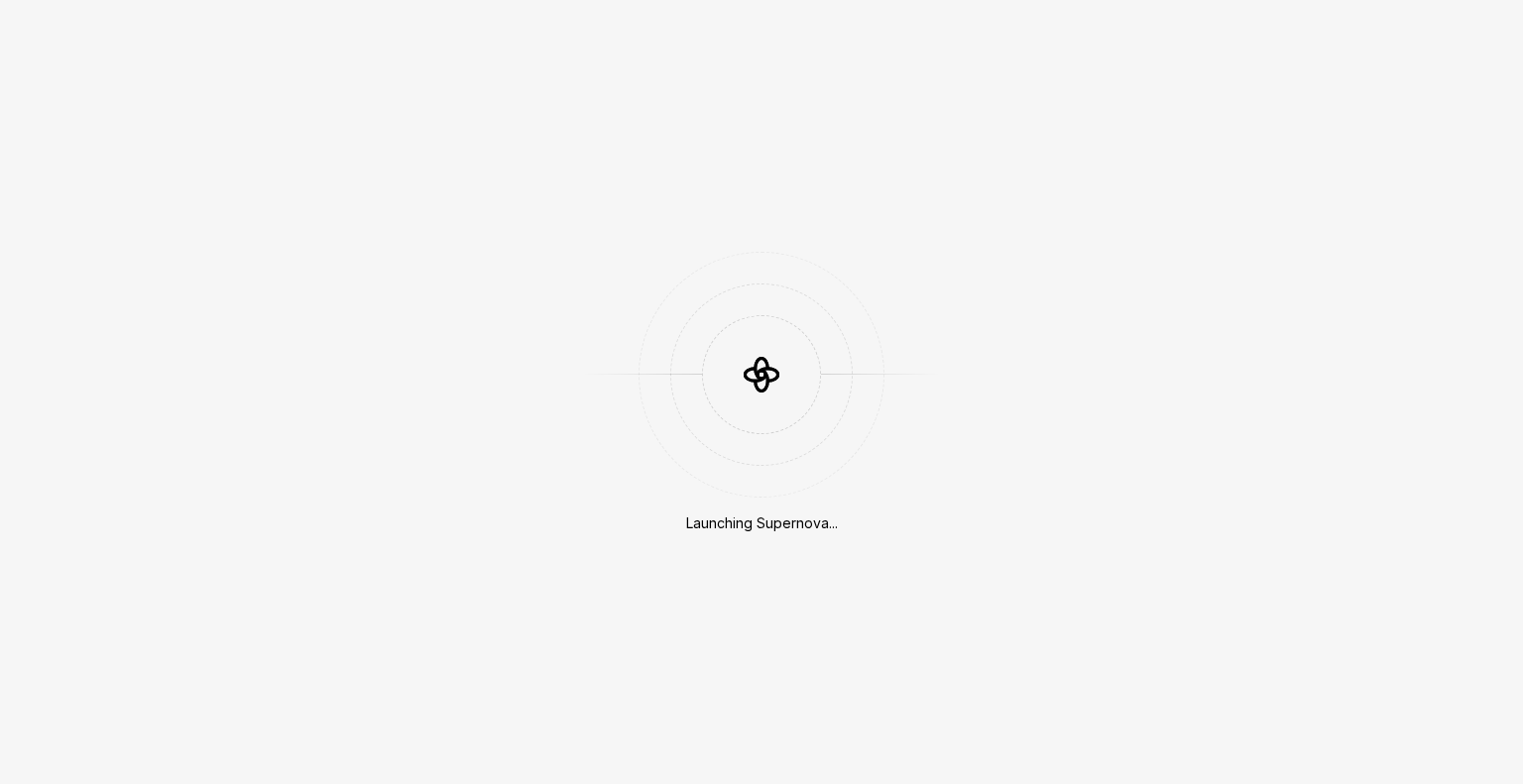 scroll, scrollTop: 0, scrollLeft: 0, axis: both 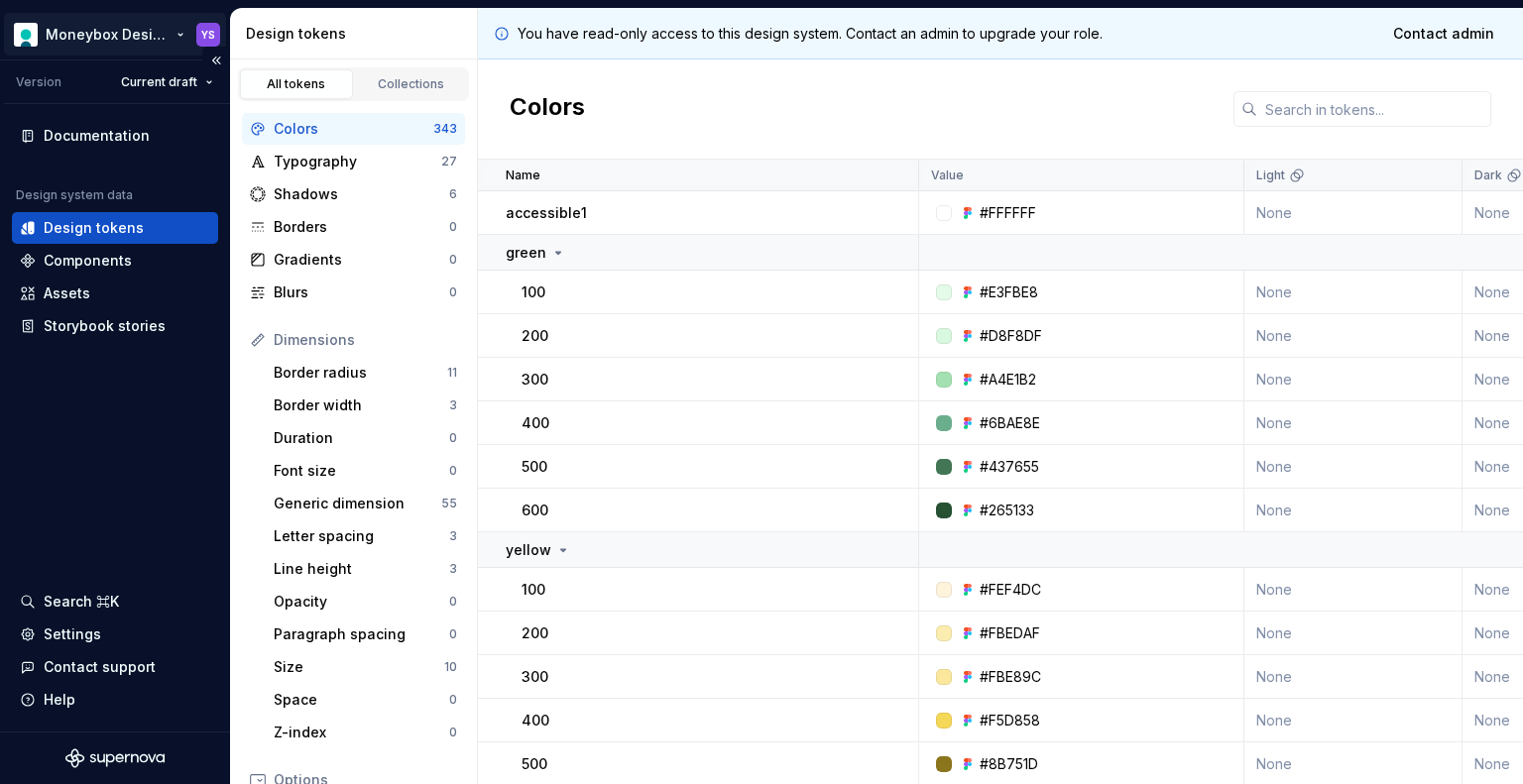 click on "Moneybox Design System YS Version Current draft Documentation Design system data Design tokens Components Assets Storybook stories Search ⌘K Settings Contact support Help Design tokens All tokens Collections Colors 343 Typography 27 Shadows 6 Borders 0 Gradients 0 Blurs 0 Dimensions Border radius 11 Border width 3 Duration 0 Font size 0 Generic dimension 55 Letter spacing 3 Line height 3 Opacity 0 Paragraph spacing 0 Size 10 Space 0 Z-index 0 Options Text decoration 0 Text case 0 Visibility 0 Strings Font family 5 Font weight/style 4 Generic string 3 Product copy 0 You have read-only access to this design system. Contact an admin to upgrade your role. Contact admin Colors Name Value Light Dark Light - High contrast Dark - High contrast Collection Description Last updated accessible1 #FFFFFF None None None None Primitives → Color about 17 hours ago green 100 #E3FBE8 None None None None Primitives → Color about 17 hours ago 200 #D8F8DF None None None None Primitives → Color about 17 hours ago 300 None" at bounding box center [762, 392] 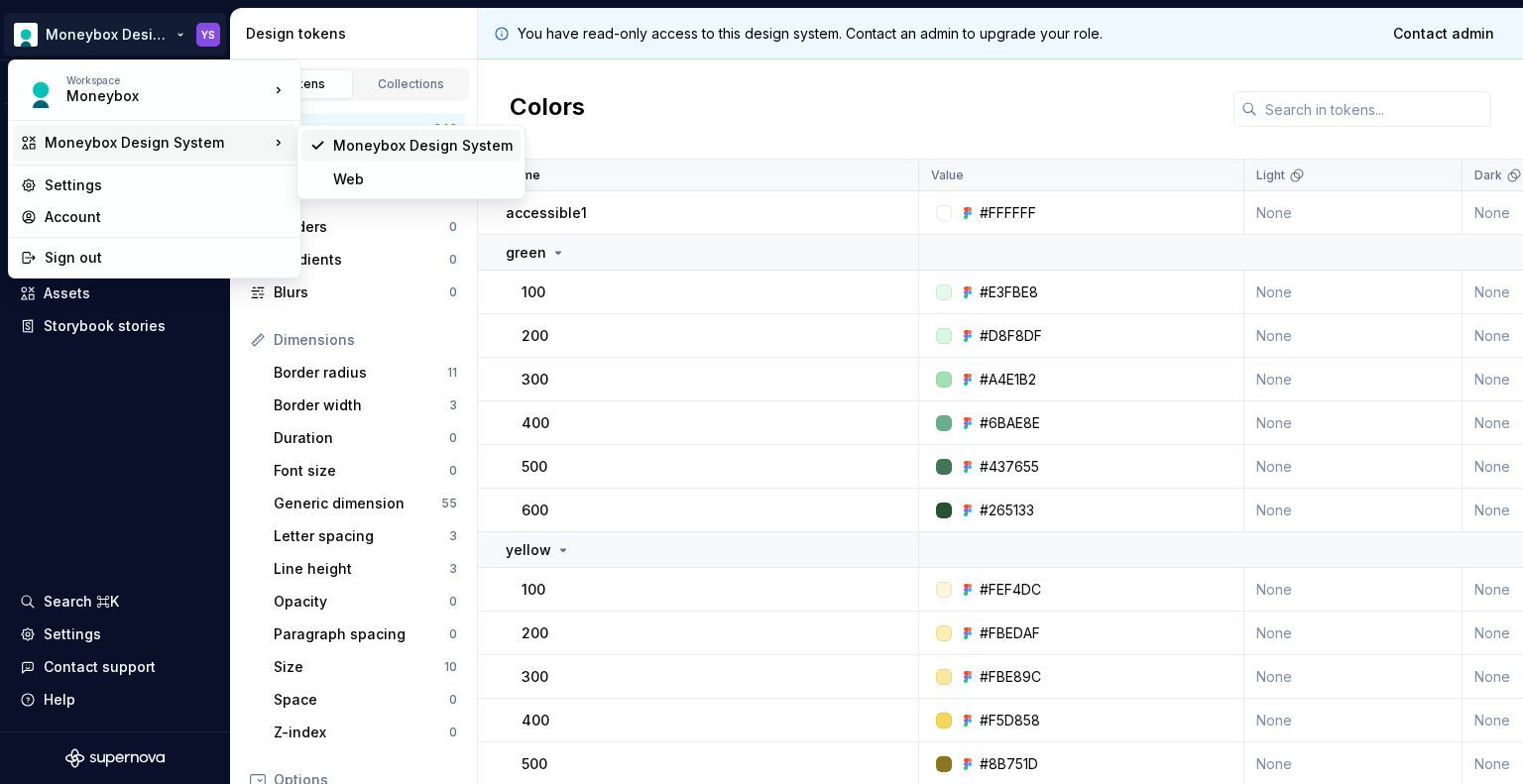 click on "Moneybox Design System" at bounding box center (422, 146) 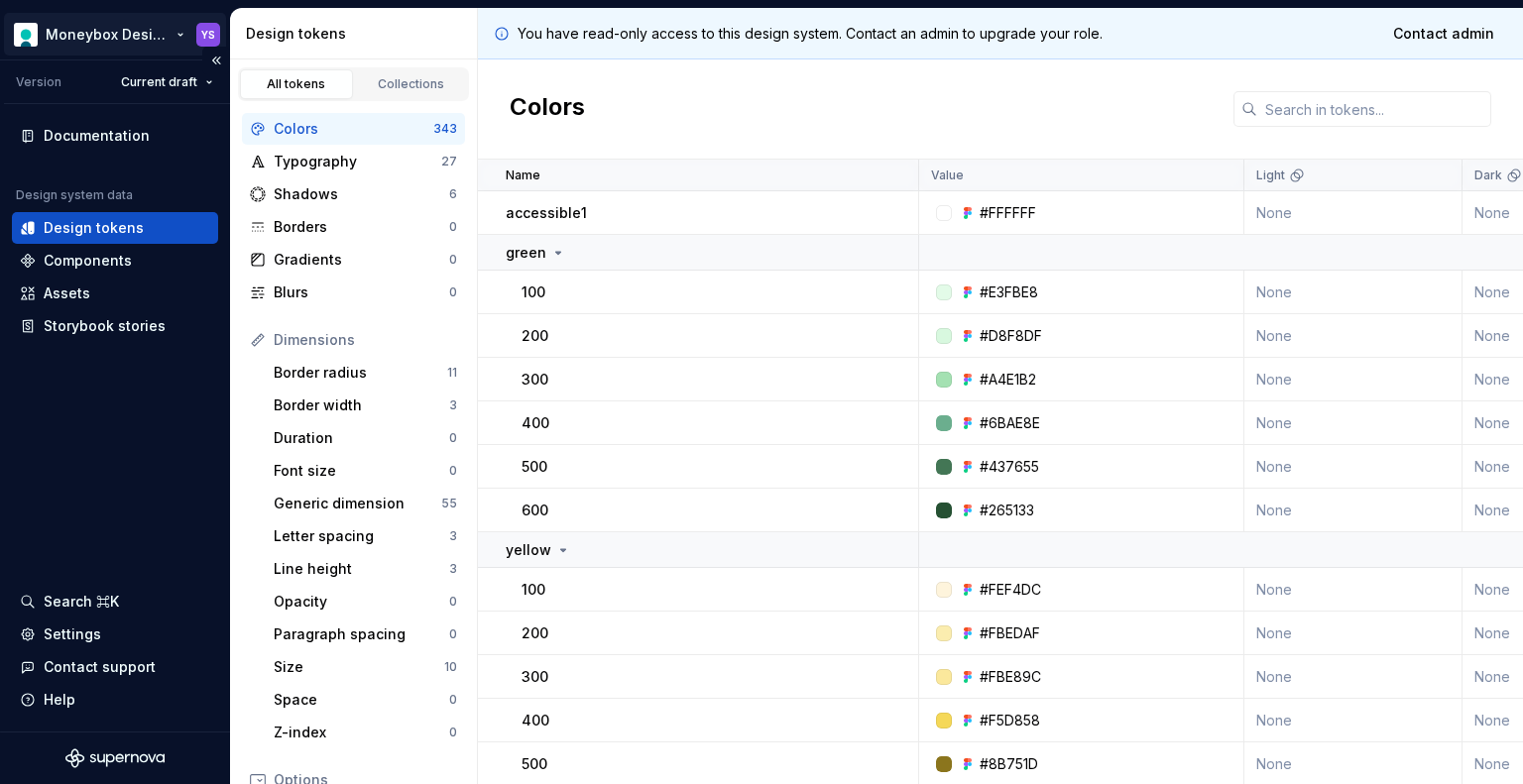 click on "Moneybox Design System YS Version Current draft Documentation Design system data Design tokens Components Assets Storybook stories Search ⌘K Settings Contact support Help Design tokens All tokens Collections Colors 343 Typography 27 Shadows 6 Borders 0 Gradients 0 Blurs 0 Dimensions Border radius 11 Border width 3 Duration 0 Font size 0 Generic dimension 55 Letter spacing 3 Line height 3 Opacity 0 Paragraph spacing 0 Size 10 Space 0 Z-index 0 Options Text decoration 0 Text case 0 Visibility 0 Strings Font family 5 Font weight/style 4 Generic string 3 Product copy 0 You have read-only access to this design system. Contact an admin to upgrade your role. Contact admin Colors Name Value Light Dark Light - High contrast Dark - High contrast Collection Description Last updated accessible1 #FFFFFF None None None None Primitives → Color about 17 hours ago green 100 #E3FBE8 None None None None Primitives → Color about 17 hours ago 200 #D8F8DF None None None None Primitives → Color about 17 hours ago 300 None" at bounding box center [762, 392] 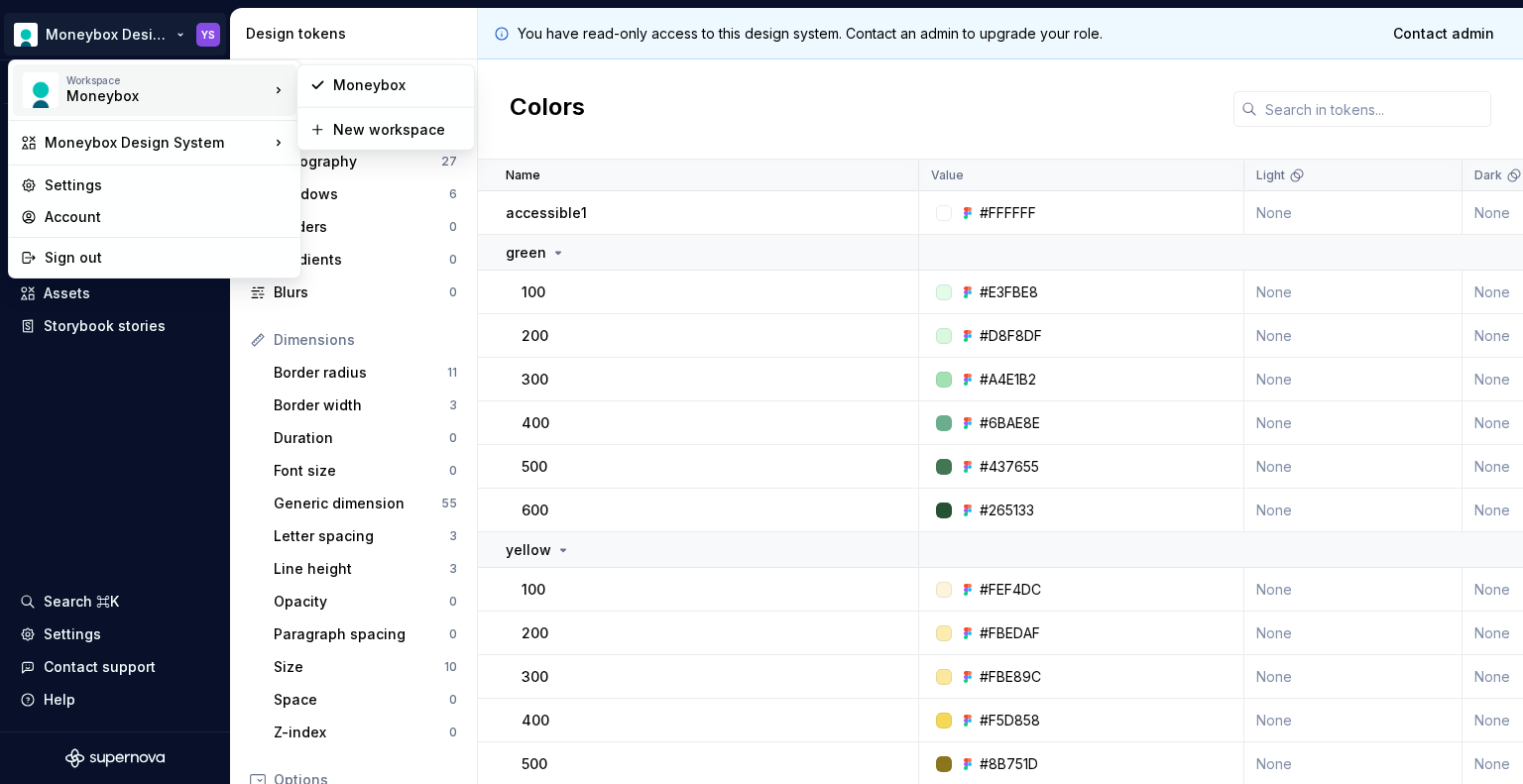 click on "Moneybox" at bounding box center [151, 96] 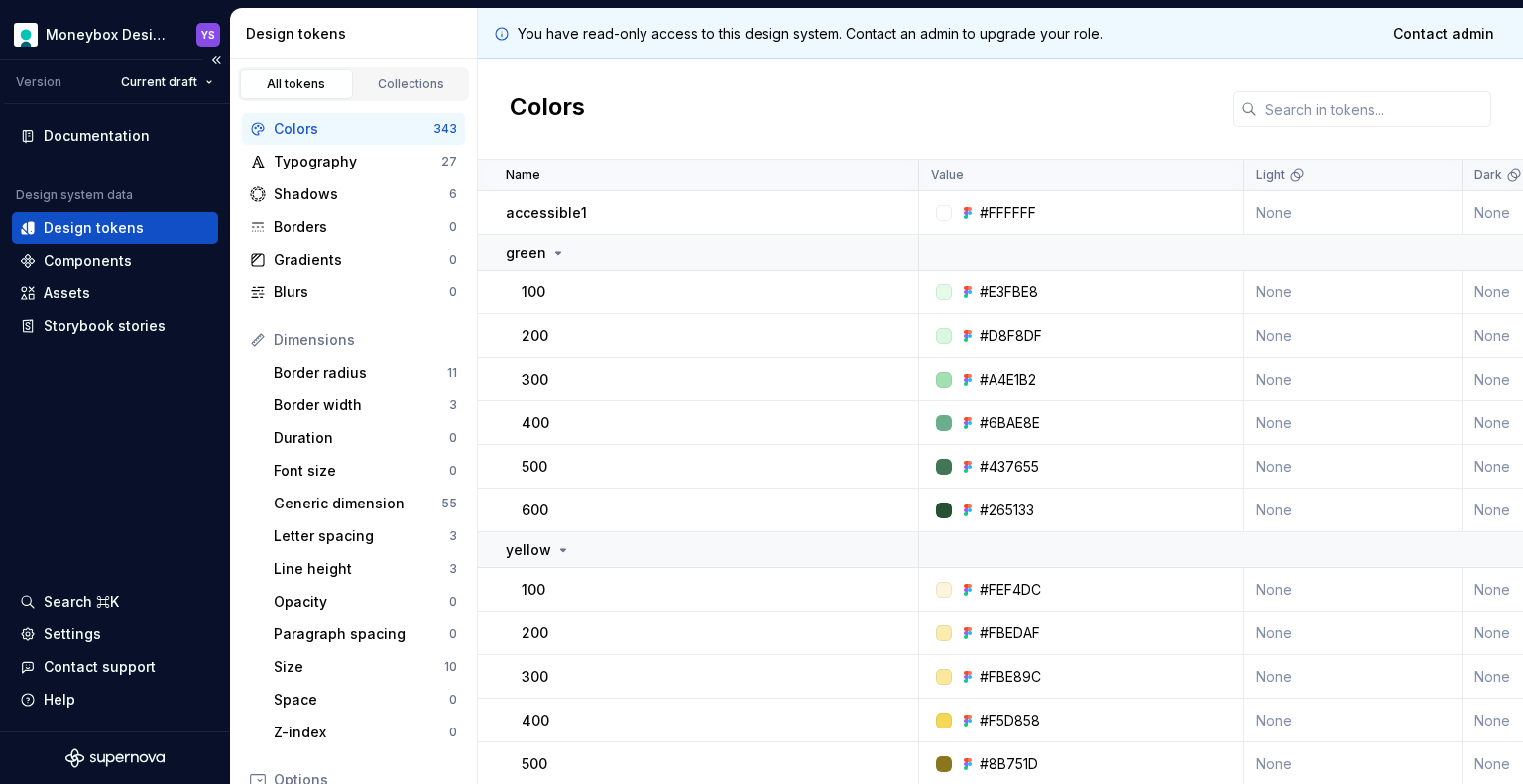 click on "Moneybox Design System YS Version Current draft Documentation Design system data Design tokens Components Assets Storybook stories Search ⌘K Settings Contact support Help Design tokens All tokens Collections Colors 343 Typography 27 Shadows 6 Borders 0 Gradients 0 Blurs 0 Dimensions Border radius 11 Border width 3 Duration 0 Font size 0 Generic dimension 55 Letter spacing 3 Line height 3 Opacity 0 Paragraph spacing 0 Size 10 Space 0 Z-index 0 Options Text decoration 0 Text case 0 Visibility 0 Strings Font family 5 Font weight/style 4 Generic string 3 Product copy 0 You have read-only access to this design system. Contact an admin to upgrade your role. Contact admin Colors Name Value Light Dark Light - High contrast Dark - High contrast Collection Description Last updated accessible1 #FFFFFF None None None None Primitives → Color about 17 hours ago green 100 #E3FBE8 None None None None Primitives → Color about 17 hours ago 200 #D8F8DF None None None None Primitives → Color about 17 hours ago 300 None" at bounding box center (762, 392) 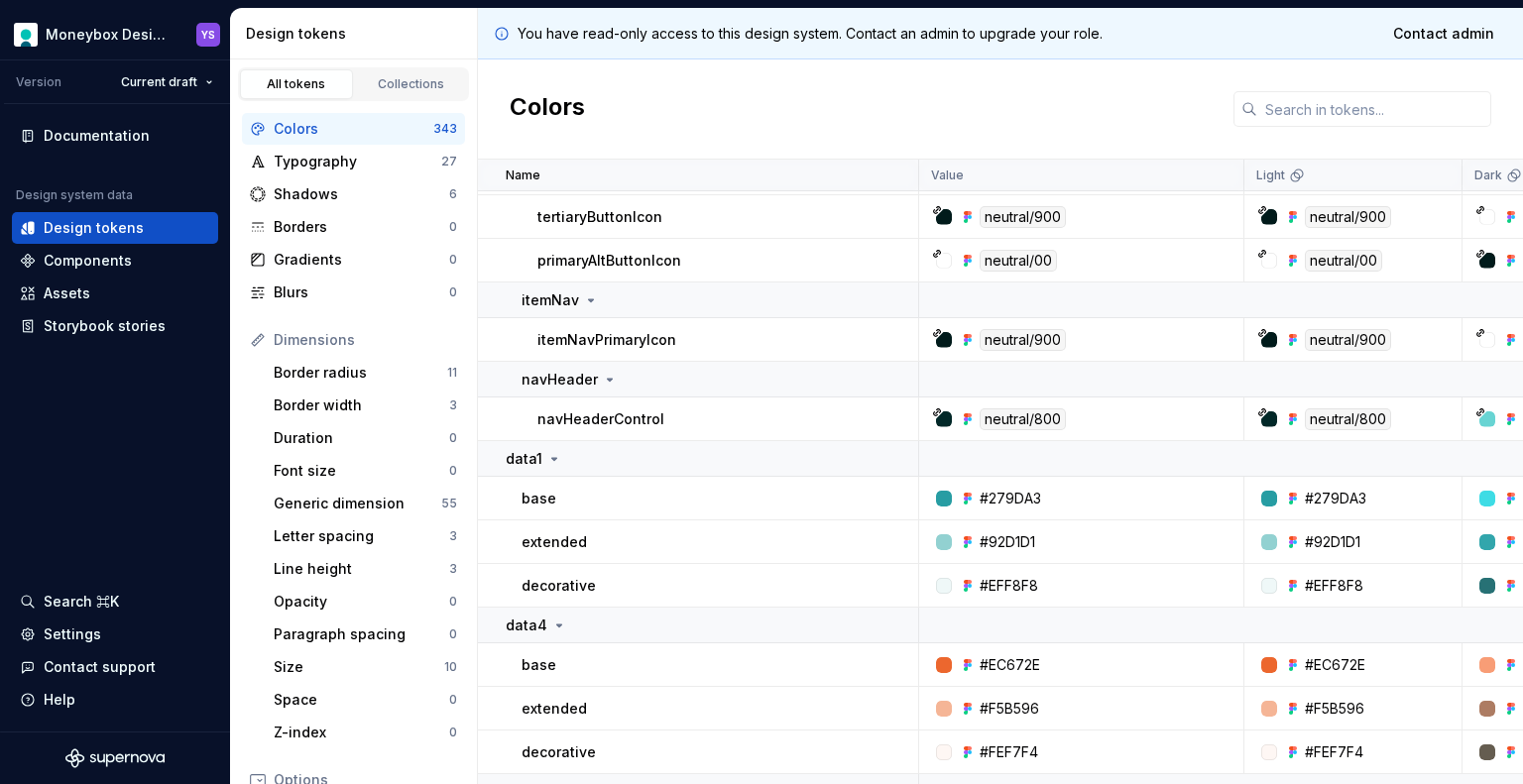 scroll, scrollTop: 2478, scrollLeft: 0, axis: vertical 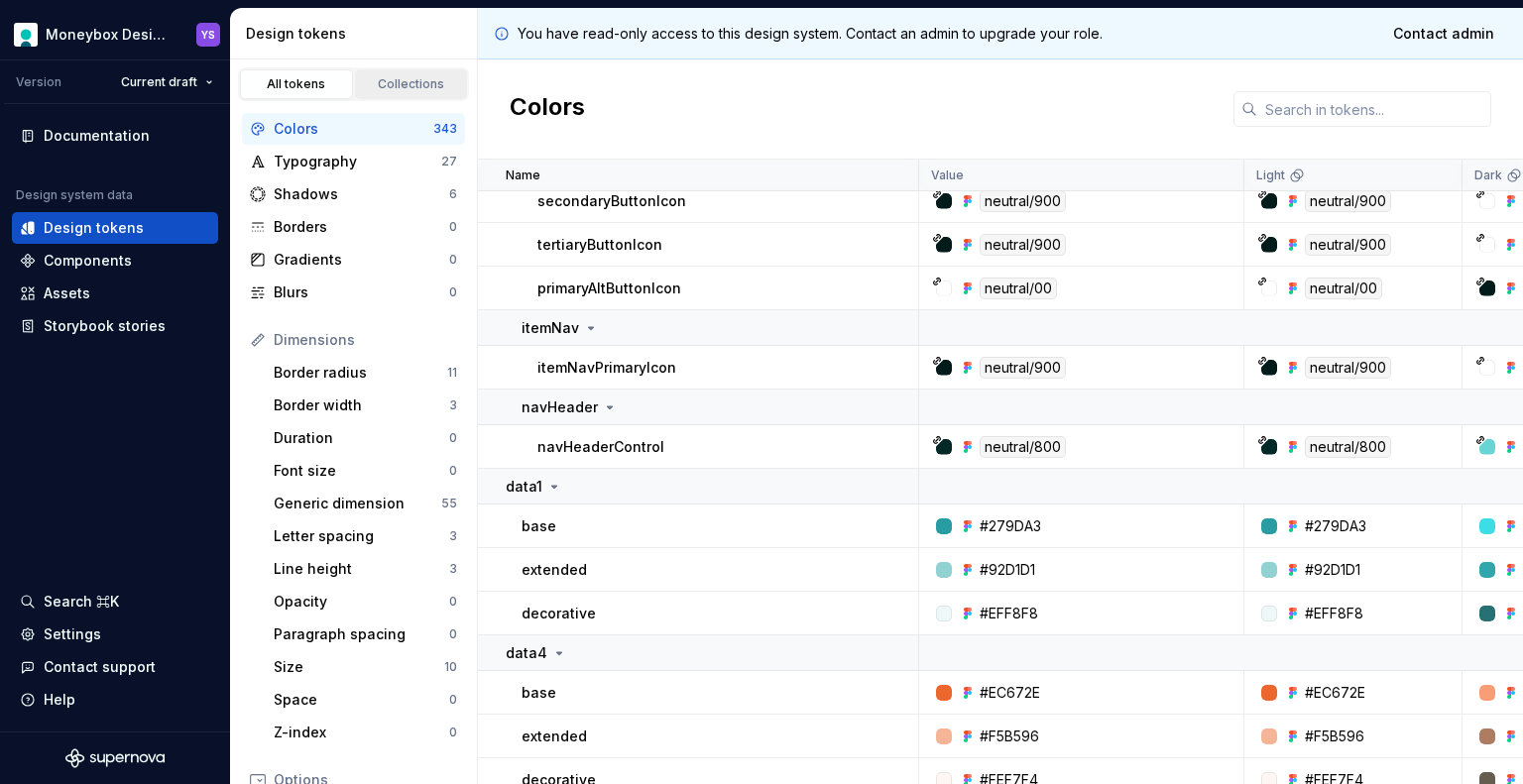 click on "Collections" at bounding box center (411, 84) 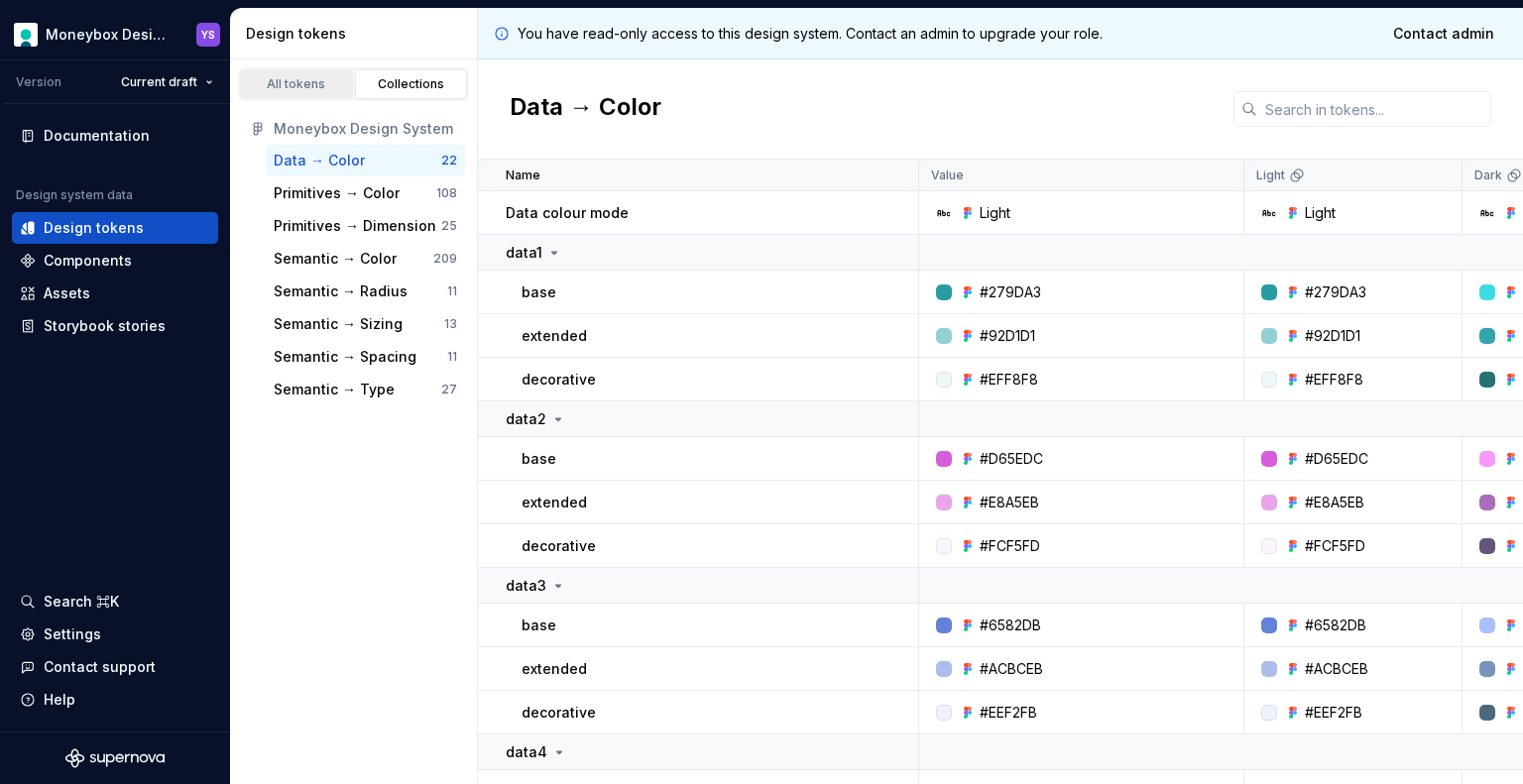 click on "All tokens" at bounding box center (296, 84) 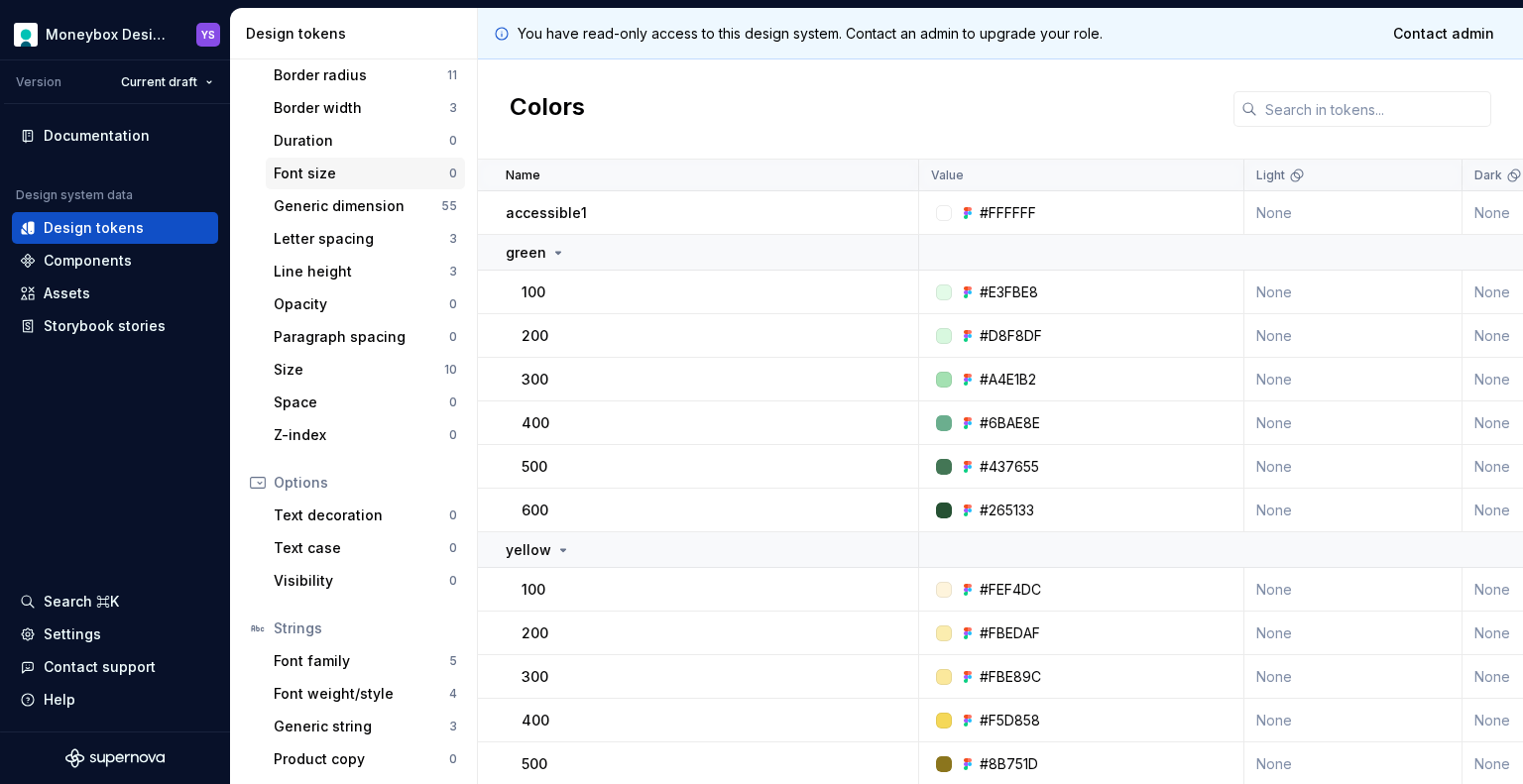 scroll, scrollTop: 299, scrollLeft: 0, axis: vertical 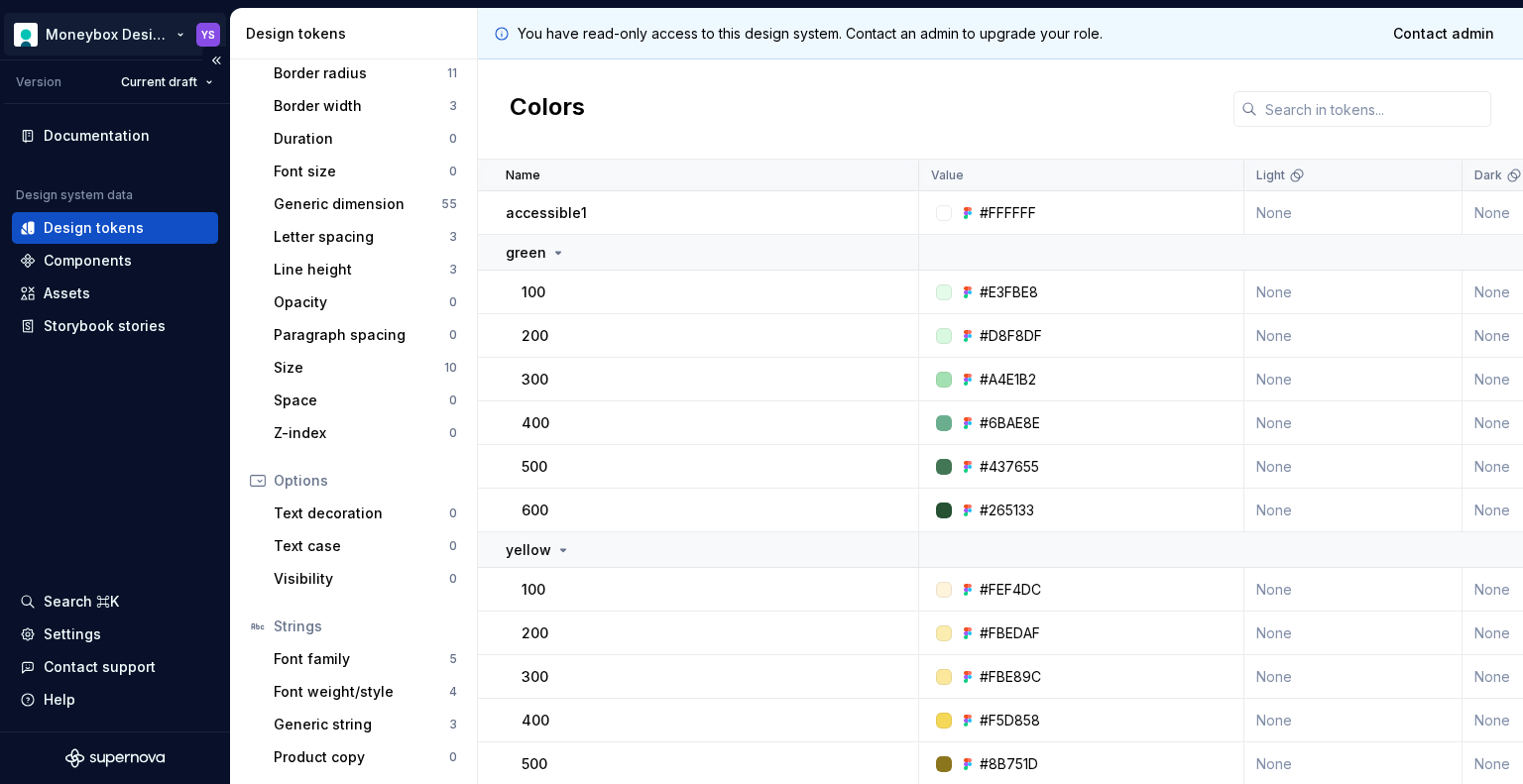 click on "Moneybox Design System YS Version Current draft Documentation Design system data Design tokens Components Assets Storybook stories Search ⌘K Settings Contact support Help Design tokens All tokens Collections Colors 343 Typography 27 Shadows 6 Borders 0 Gradients 0 Blurs 0 Dimensions Border radius 11 Border width 3 Duration 0 Font size 0 Generic dimension 55 Letter spacing 3 Line height 3 Opacity 0 Paragraph spacing 0 Size 10 Space 0 Z-index 0 Options Text decoration 0 Text case 0 Visibility 0 Strings Font family 5 Font weight/style 4 Generic string 3 Product copy 0 You have read-only access to this design system. Contact an admin to upgrade your role. Contact admin Colors Name Value Light Dark Light - High contrast Dark - High contrast Collection Description Last updated accessible1 #FFFFFF None None None None Primitives → Color about 17 hours ago green 100 #E3FBE8 None None None None Primitives → Color about 17 hours ago 200 #D8F8DF None None None None Primitives → Color about 17 hours ago 300 None" at bounding box center (762, 392) 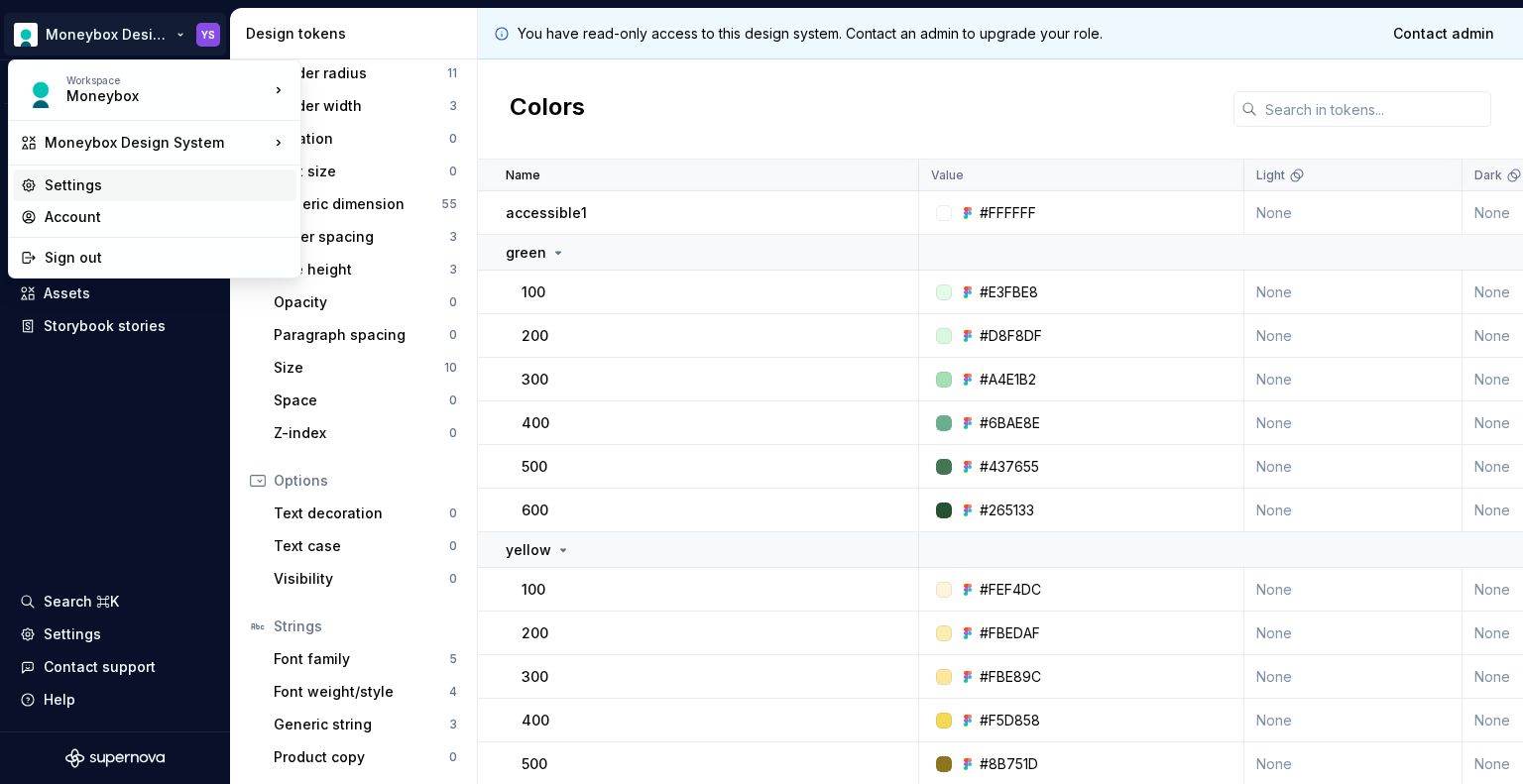 click on "Settings" at bounding box center [167, 185] 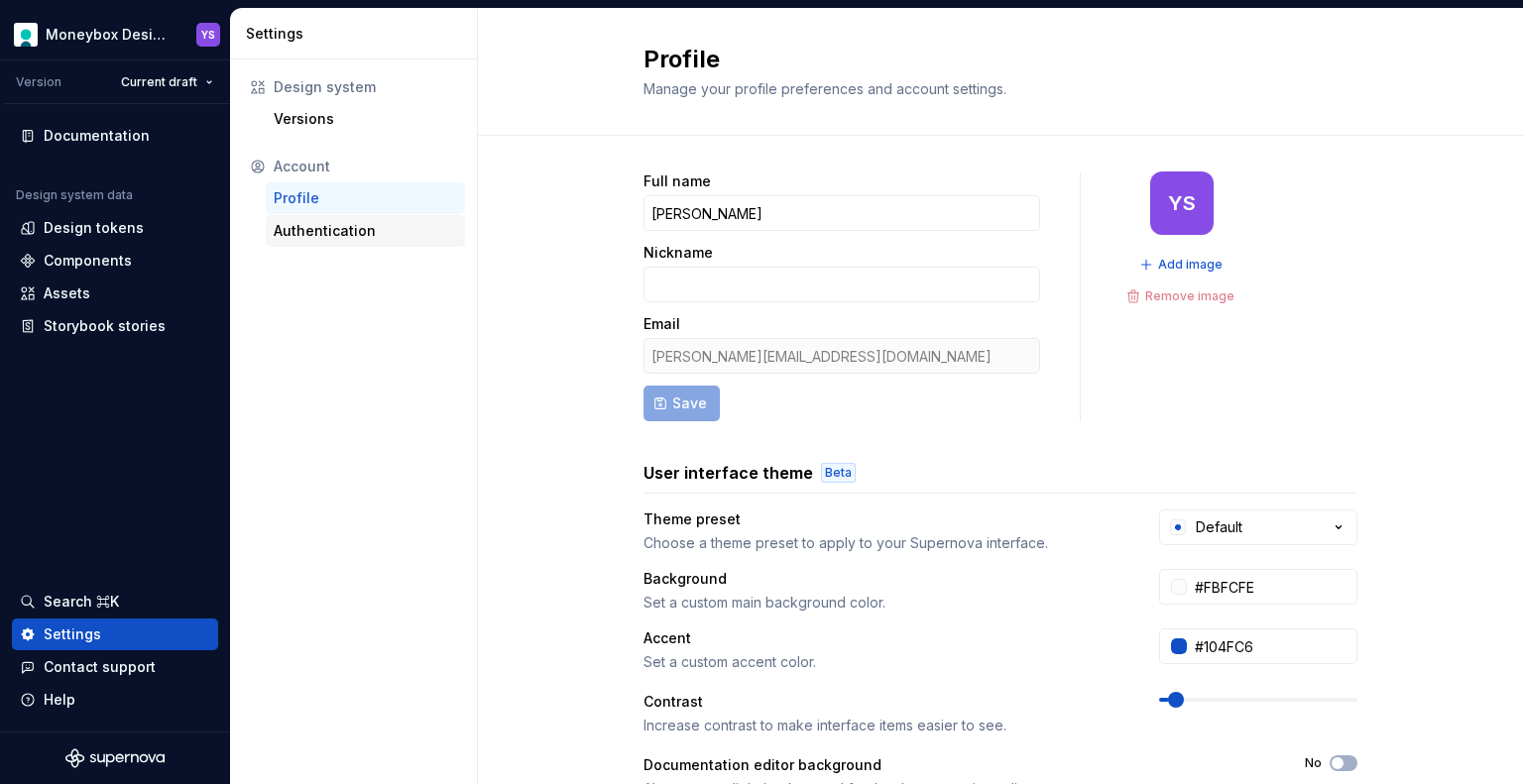 click on "Authentication" at bounding box center (365, 231) 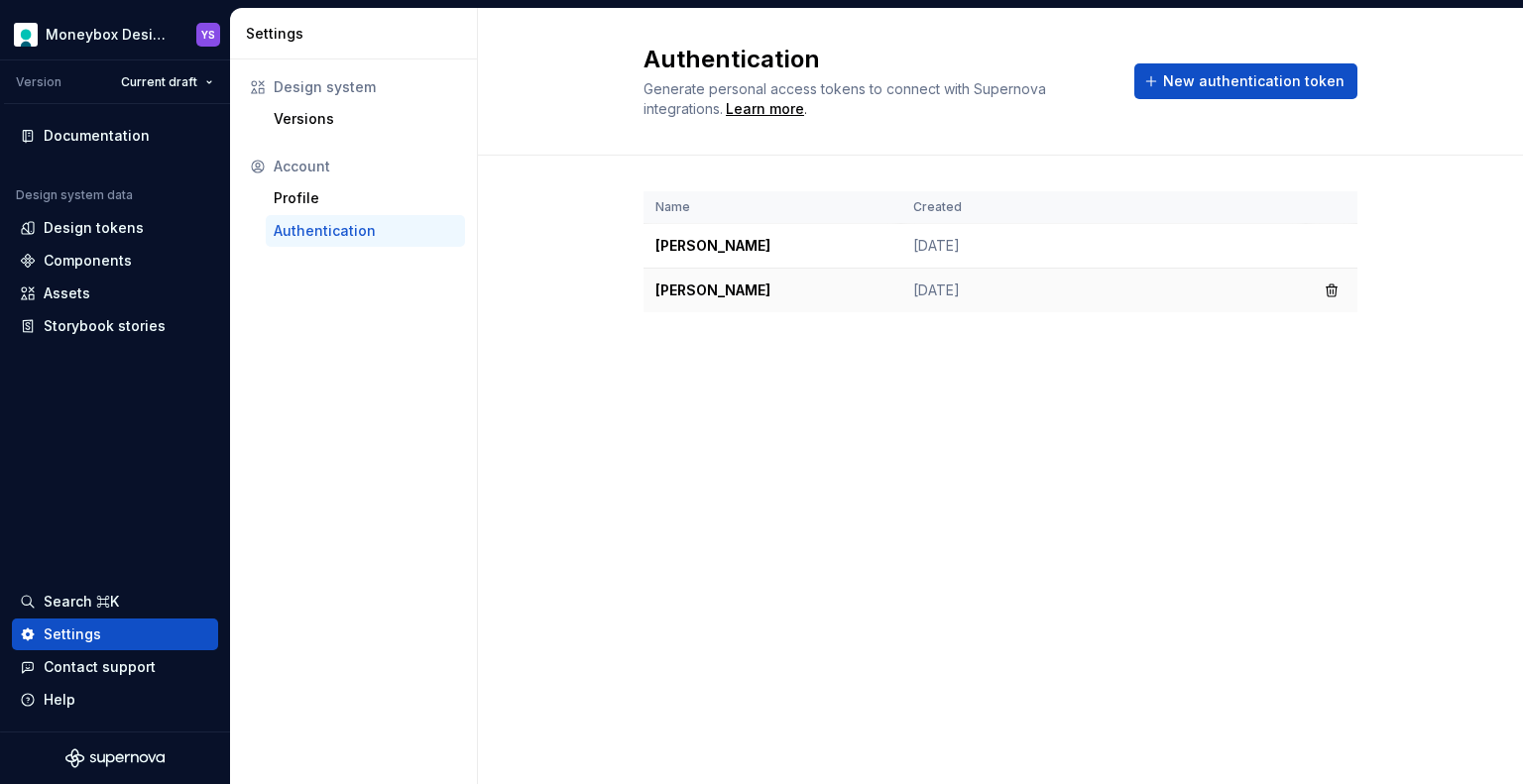 click on "[PERSON_NAME]" at bounding box center (772, 290) 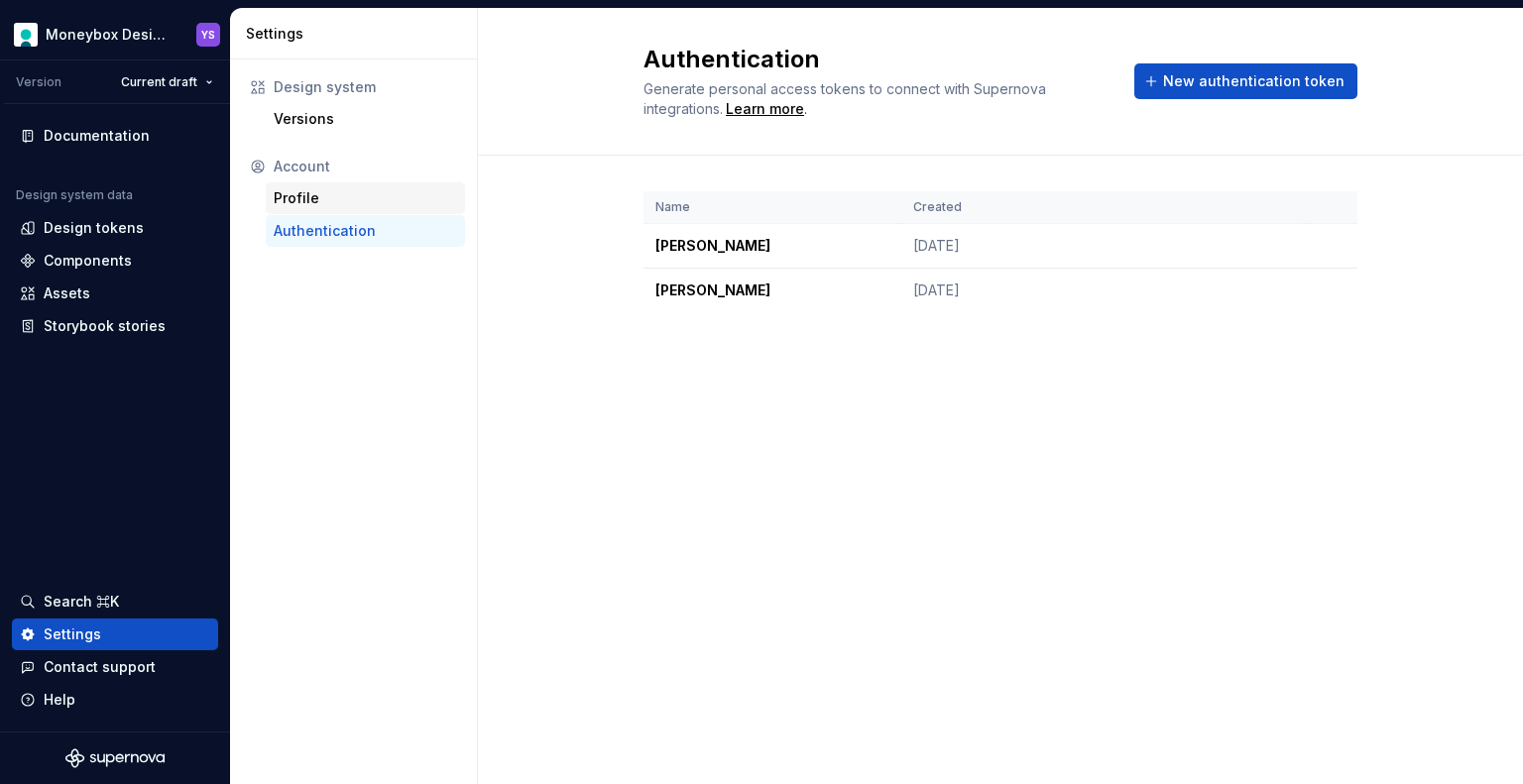 click on "Profile" at bounding box center (365, 198) 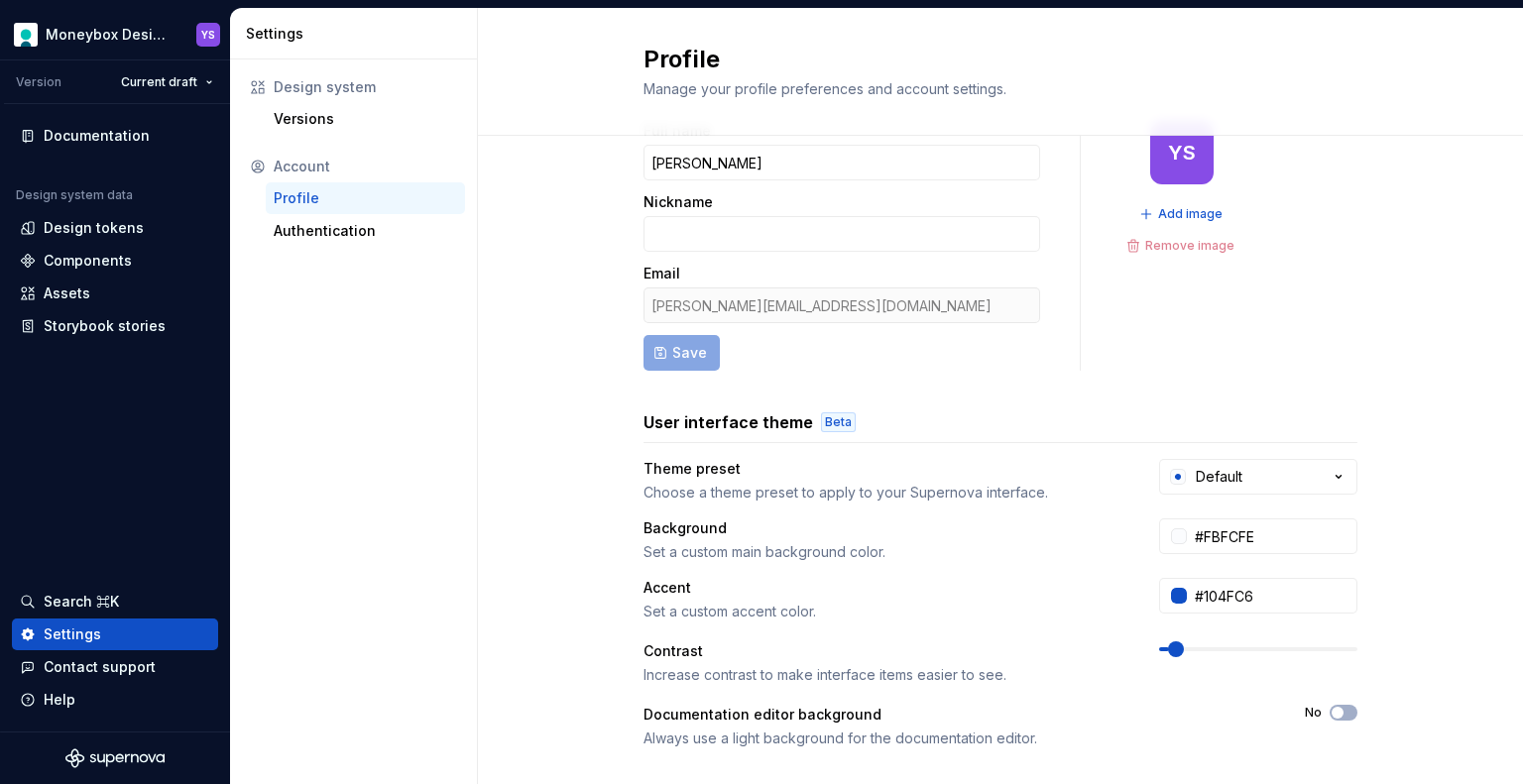 scroll, scrollTop: 0, scrollLeft: 0, axis: both 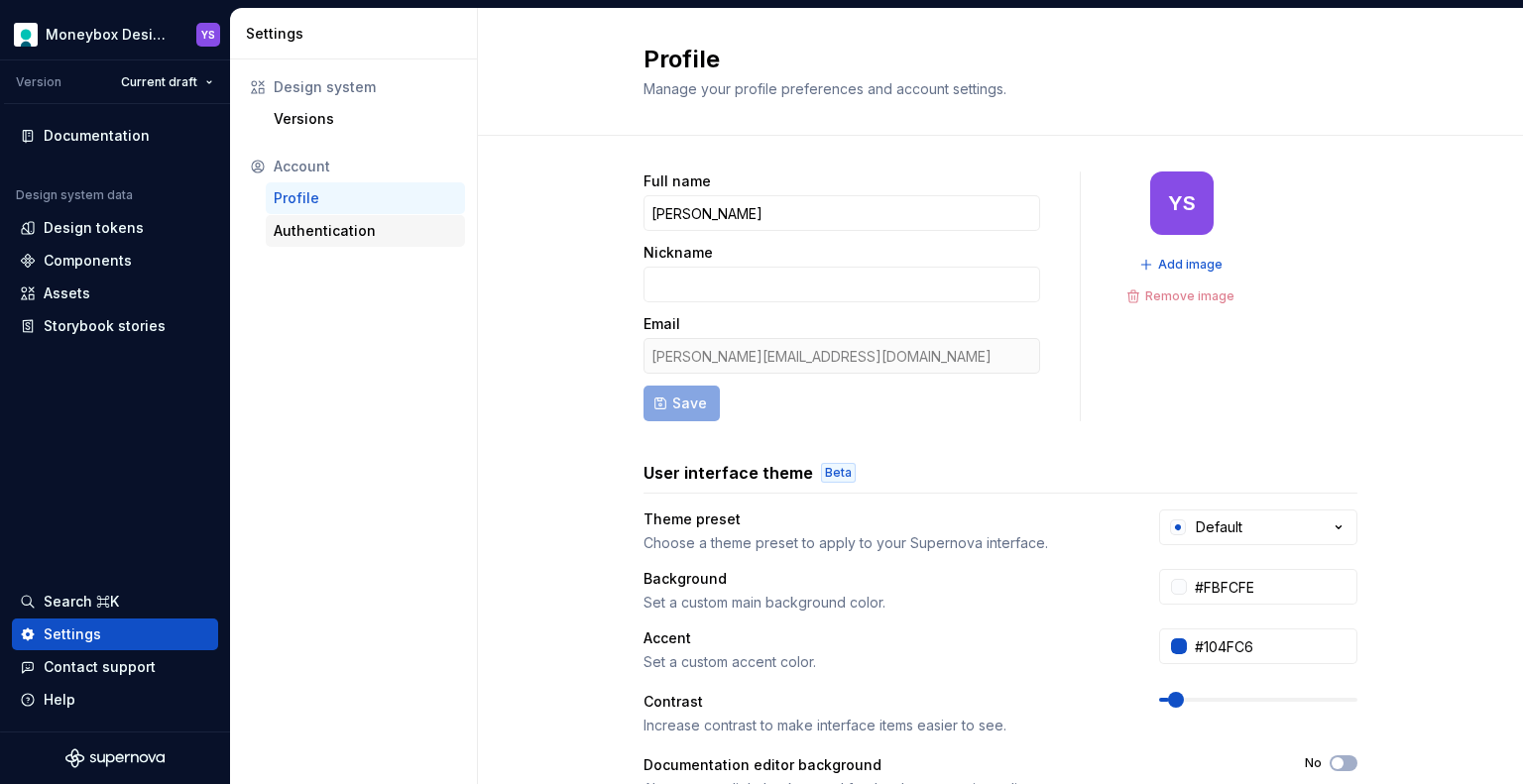click on "Authentication" at bounding box center (365, 231) 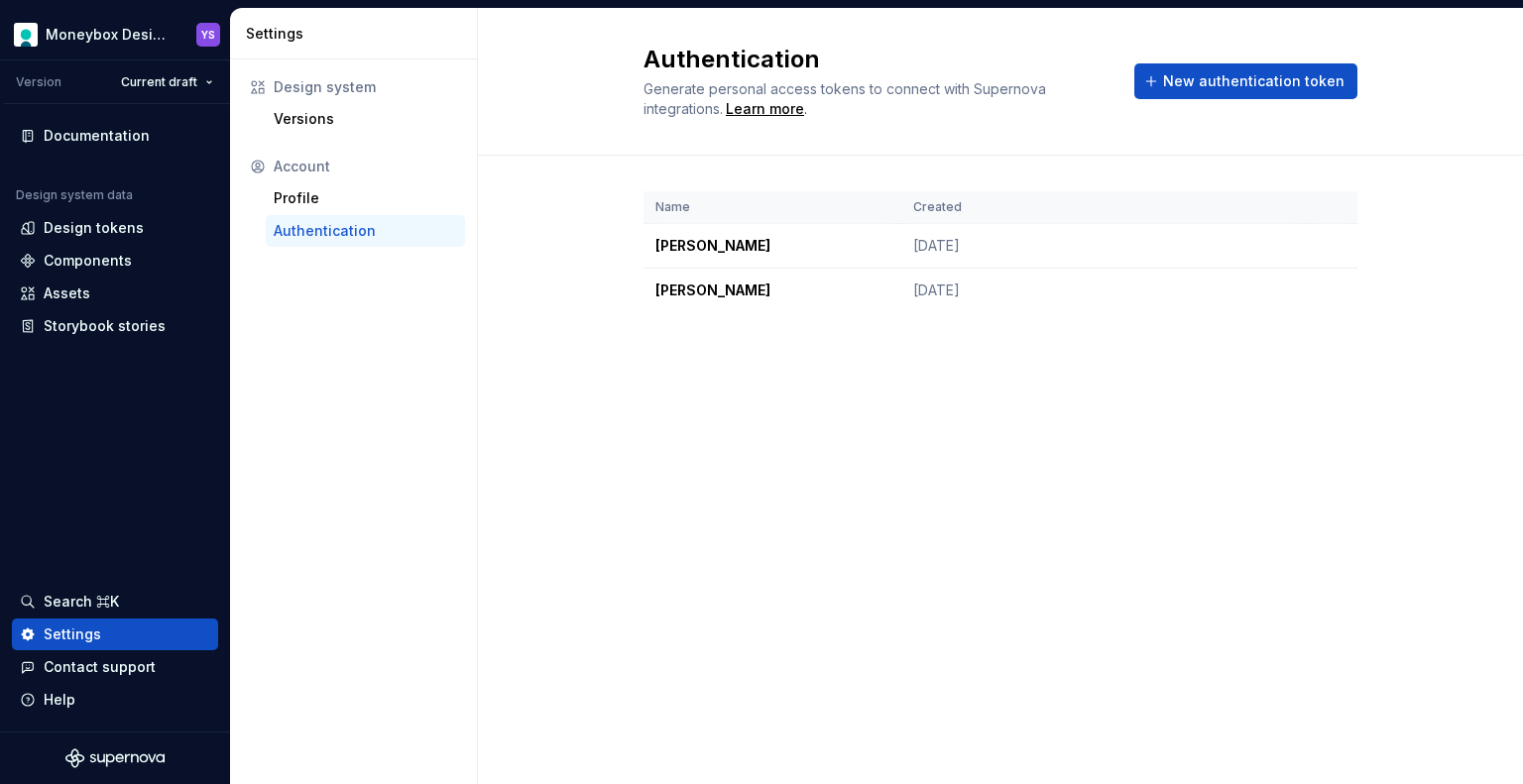click on "Name Created [PERSON_NAME] [DATE] [PERSON_NAME] [DATE]" at bounding box center [1000, 272] 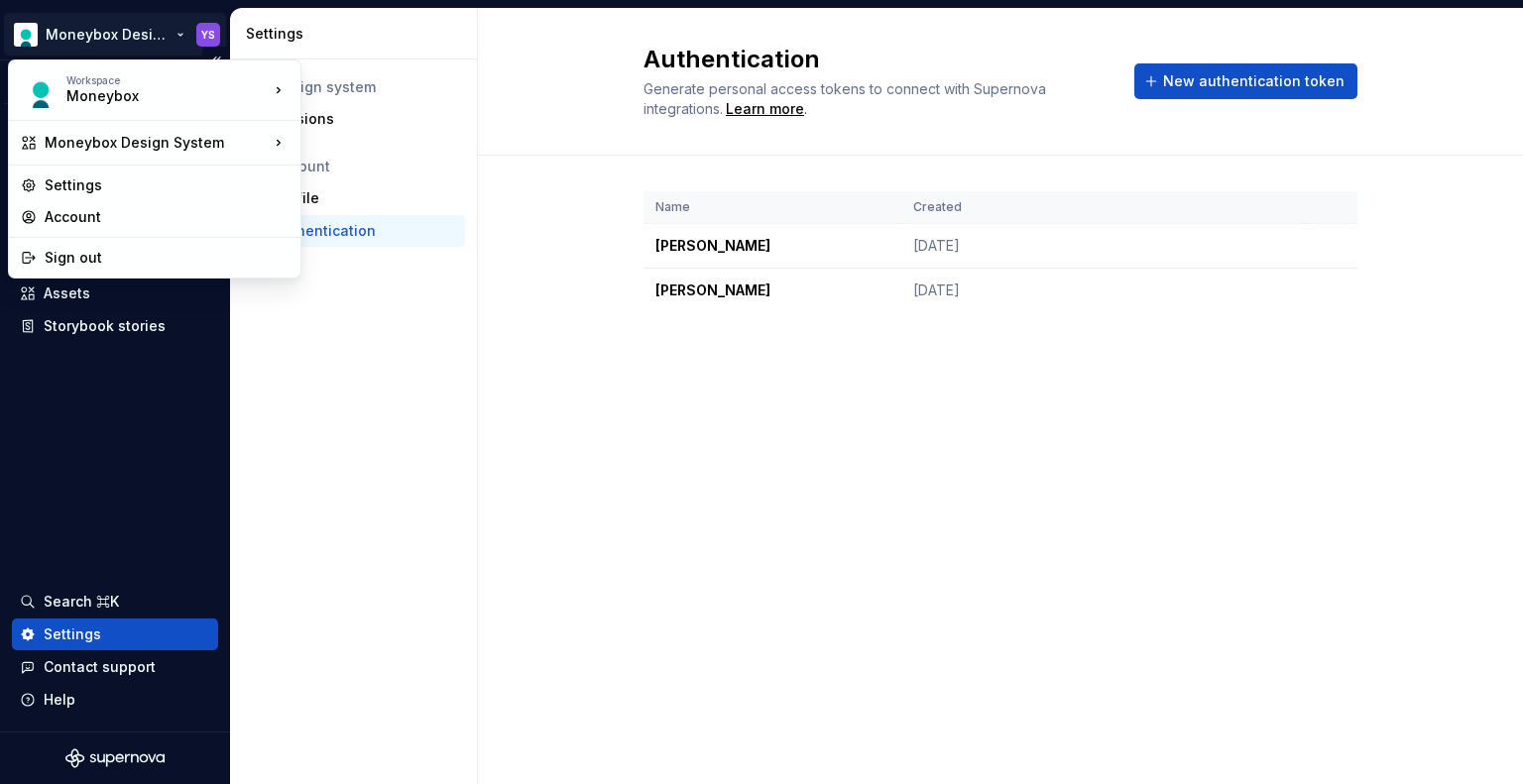 click on "Moneybox Design System YS Version Current draft Documentation Design system data Design tokens Components Assets Storybook stories Search ⌘K Settings Contact support Help Settings Design system Versions Account Profile Authentication Authentication Generate personal access tokens to connect with Supernova integrations.   Learn more . New authentication token Name Created [PERSON_NAME] [DATE] [PERSON_NAME] [DATE] Workspace Moneybox Moneybox Design System Settings Account Sign out" at bounding box center (762, 392) 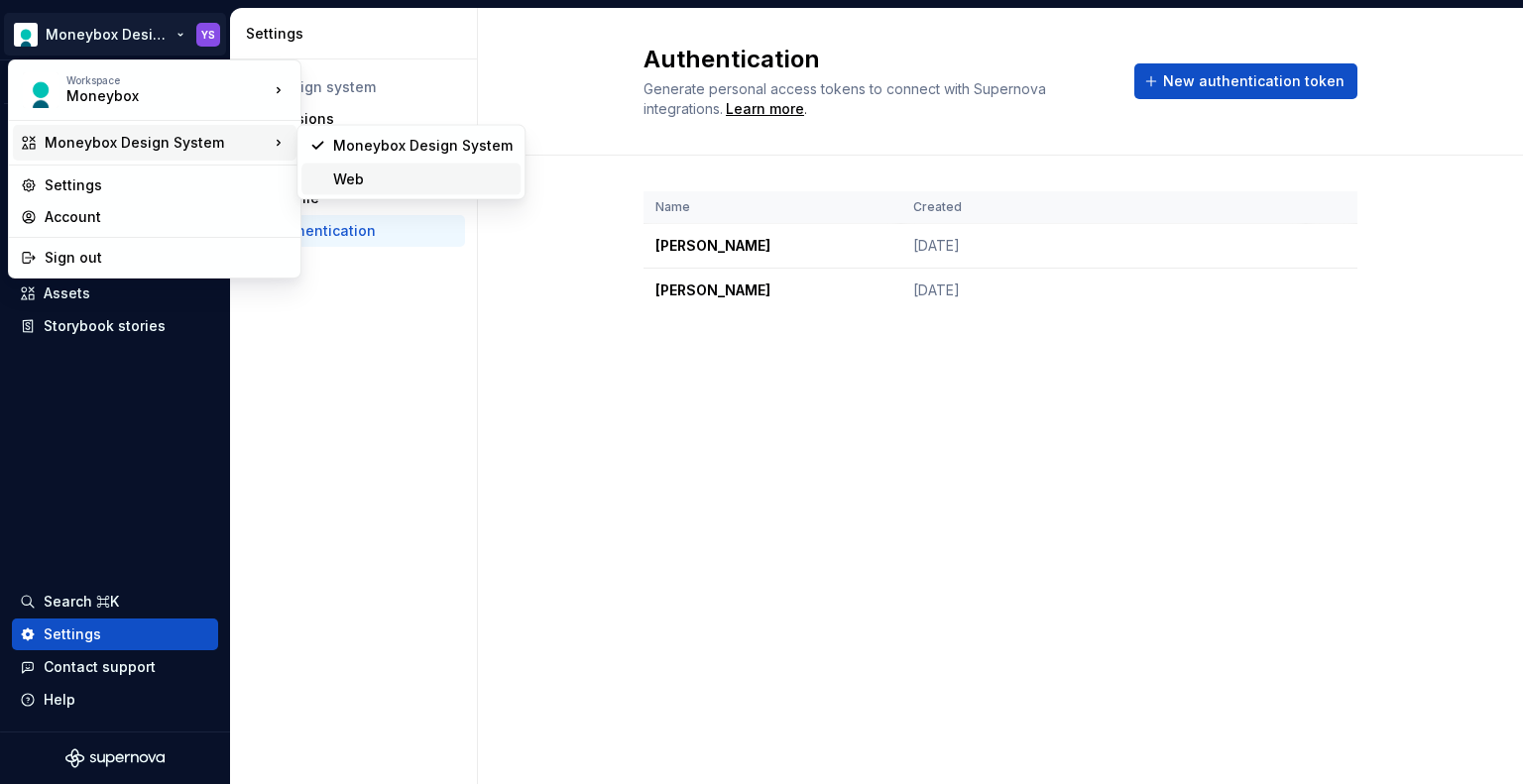 click on "Web" at bounding box center [422, 179] 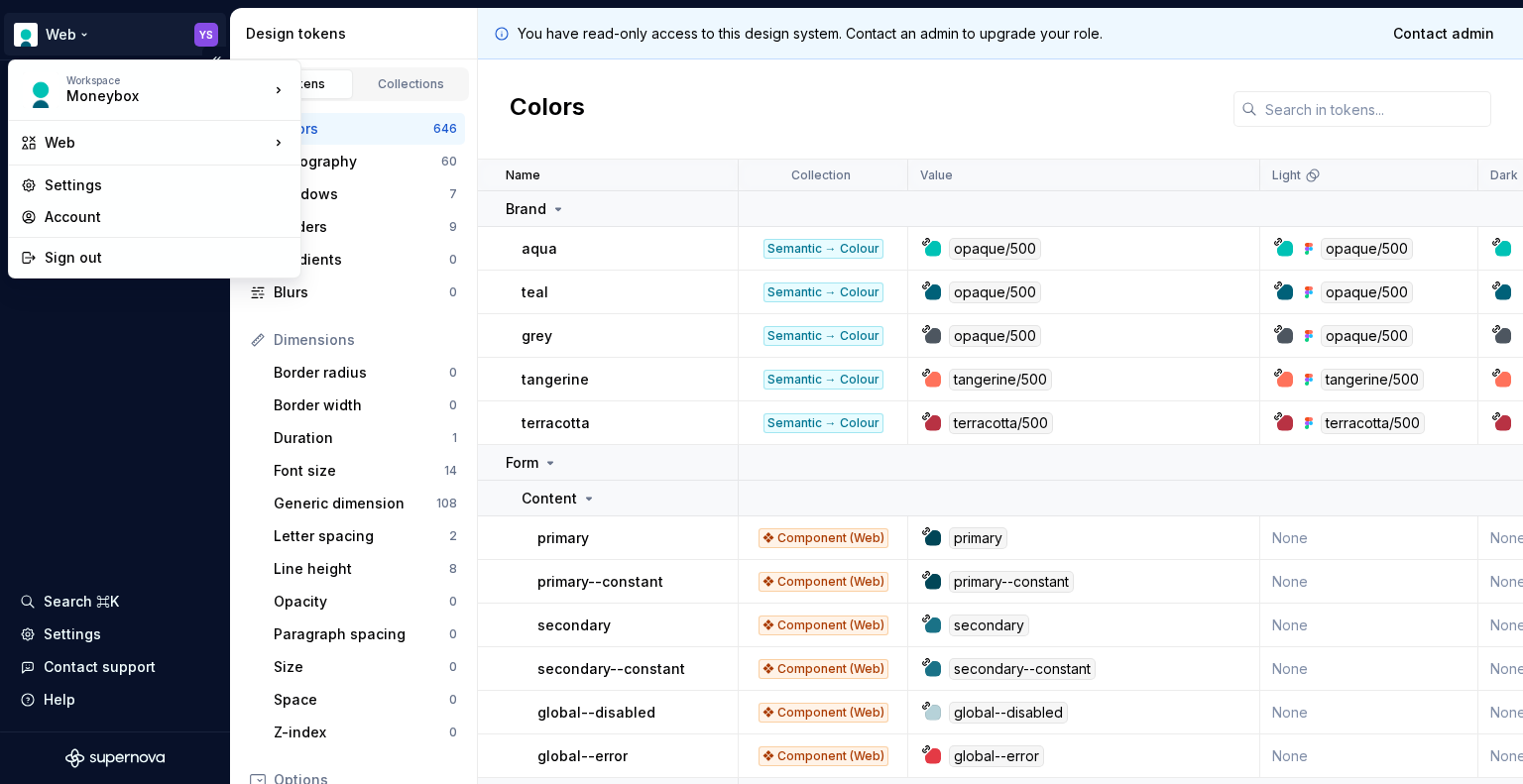 click on "Web YS Design system data Design tokens Components Assets Storybook stories Search ⌘K Settings Contact support Help Design tokens All tokens Collections Colors 646 Typography 60 Shadows 7 Borders 9 Gradients 0 Blurs 0 Dimensions Border radius 0 Border width 0 Duration 1 Font size 14 Generic dimension 108 Letter spacing 2 Line height 8 Opacity 0 Paragraph spacing 0 Size 0 Space 0 Z-index 0 Options Text decoration 1 Text case 1 Visibility 0 Strings Font family 4 Font weight/style 5 Generic string 18 Product copy 0 You have read-only access to this design system. Contact an admin to upgrade your role. Contact admin Colors Name Collection Value Light Dark Token set Description Last updated Brand aqua Semantic → Colour opaque/500 opaque/500 opaque/500 None [DATE] teal Semantic → Colour opaque/500 opaque/500 opaque/500 None [DATE] grey Semantic → Colour opaque/500 opaque/500 opaque/500 None [DATE] tangerine Semantic → Colour tangerine/500 tangerine/500 tangerine/500 None [DATE] Web" at bounding box center (762, 392) 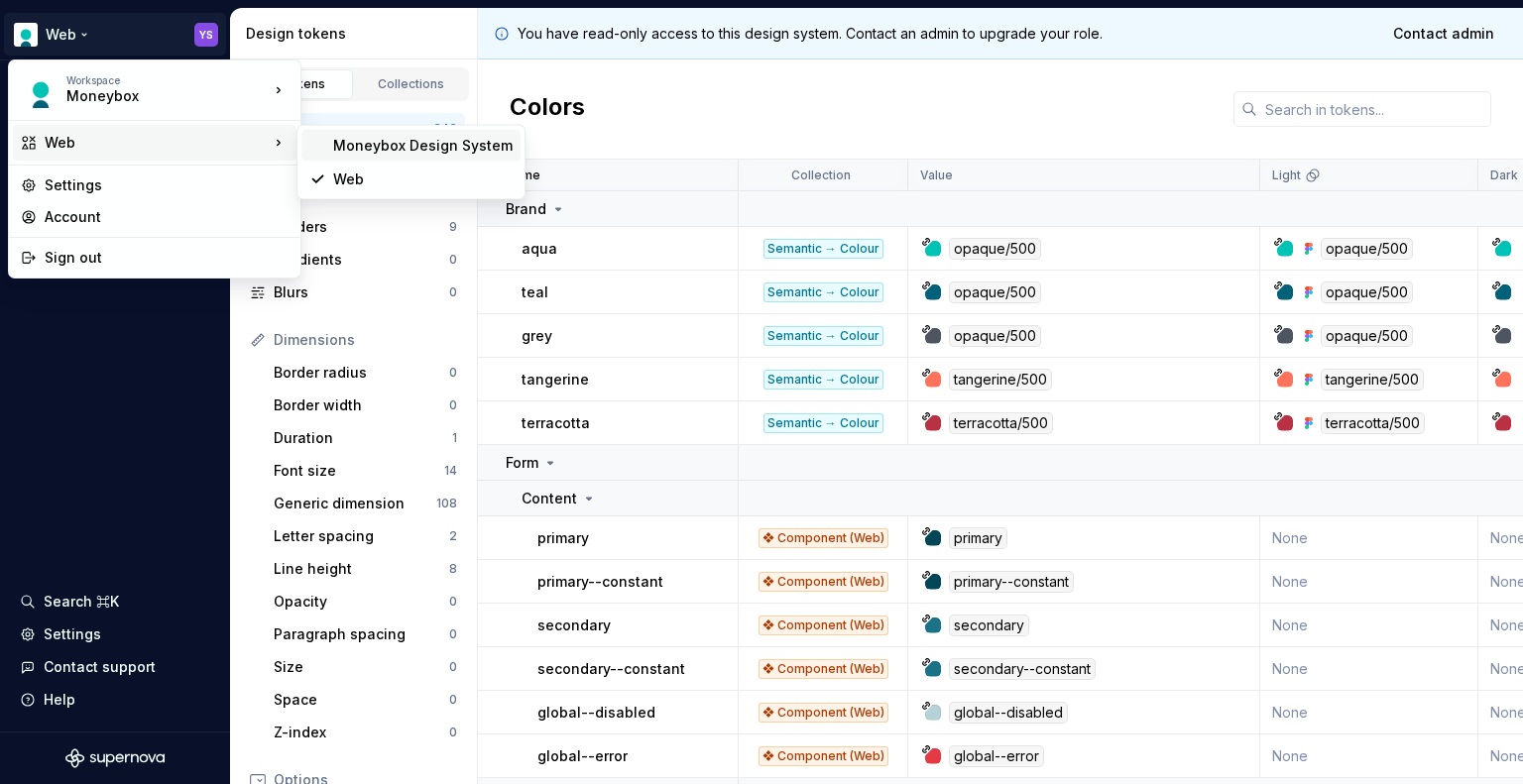 click on "Moneybox Design System" at bounding box center (422, 146) 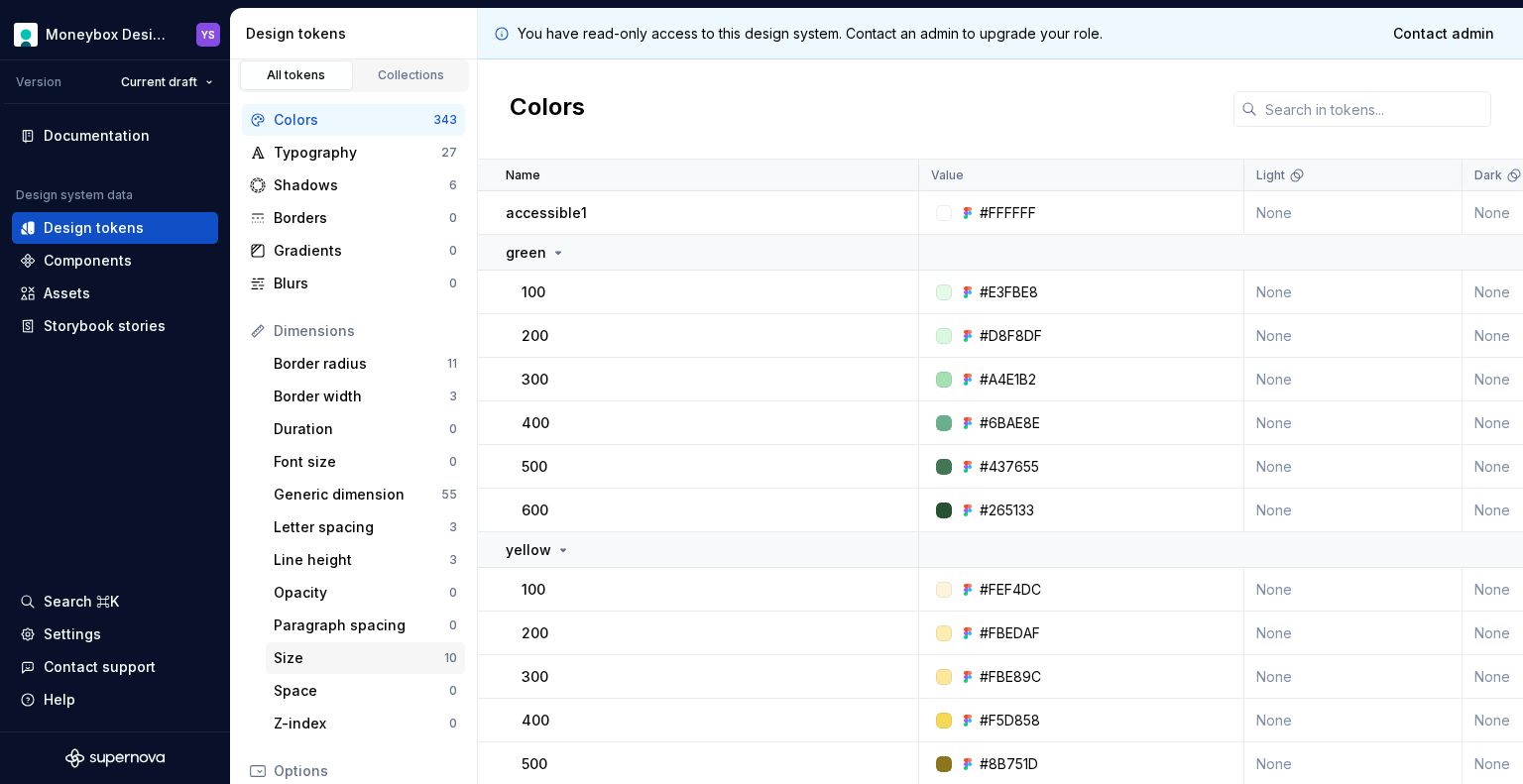 scroll, scrollTop: 0, scrollLeft: 0, axis: both 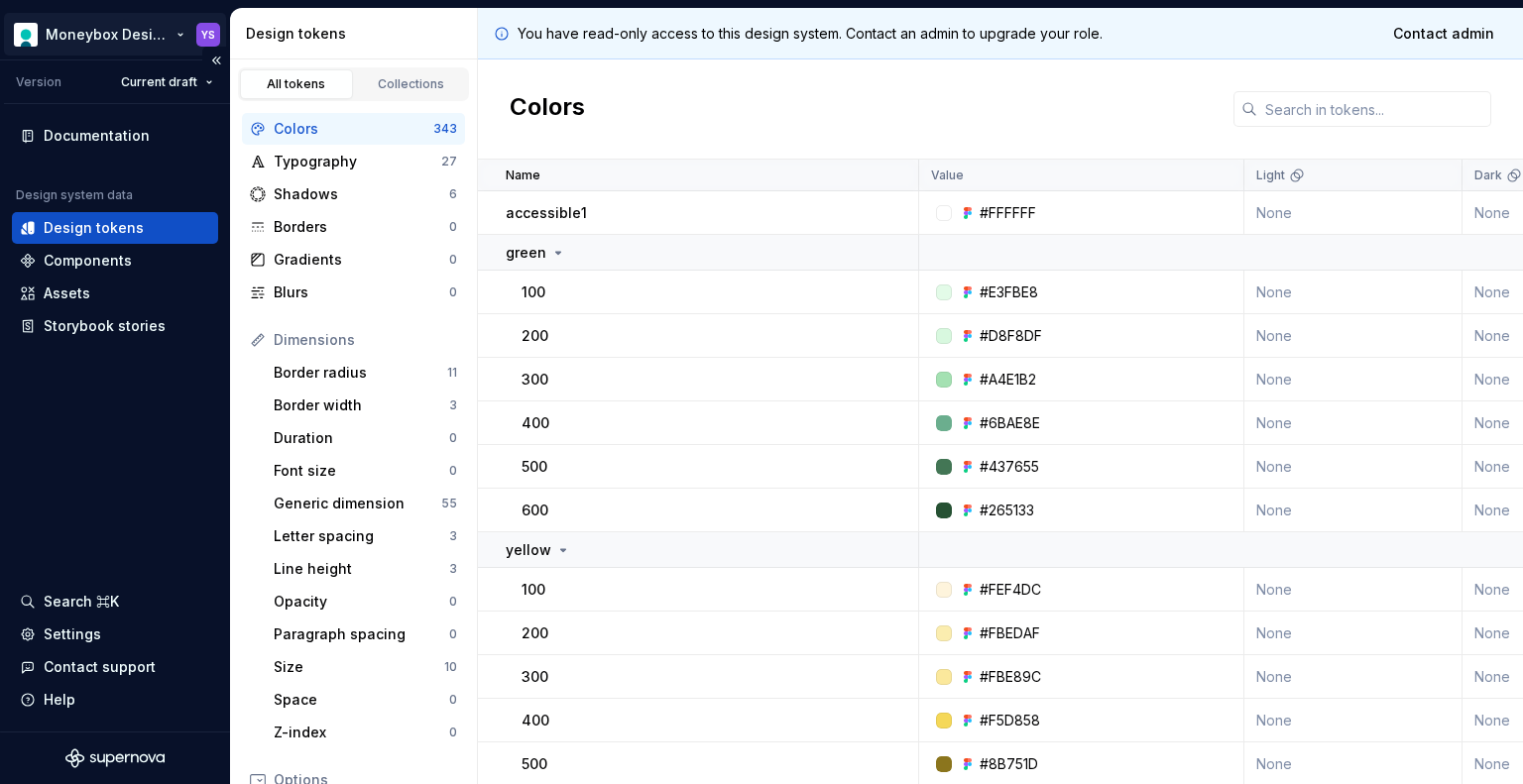 click on "Moneybox Design System YS Version Current draft Documentation Design system data Design tokens Components Assets Storybook stories Search ⌘K Settings Contact support Help Design tokens All tokens Collections Colors 343 Typography 27 Shadows 6 Borders 0 Gradients 0 Blurs 0 Dimensions Border radius 11 Border width 3 Duration 0 Font size 0 Generic dimension 55 Letter spacing 3 Line height 3 Opacity 0 Paragraph spacing 0 Size 10 Space 0 Z-index 0 Options Text decoration 0 Text case 0 Visibility 0 Strings Font family 5 Font weight/style 4 Generic string 3 Product copy 0 You have read-only access to this design system. Contact an admin to upgrade your role. Contact admin Colors Name Value Light Dark Light - High contrast Dark - High contrast Collection Description Last updated accessible1 #FFFFFF None None None None Primitives → Color about 17 hours ago green 100 #E3FBE8 None None None None Primitives → Color about 17 hours ago 200 #D8F8DF None None None None Primitives → Color about 17 hours ago 300 None" at bounding box center (762, 392) 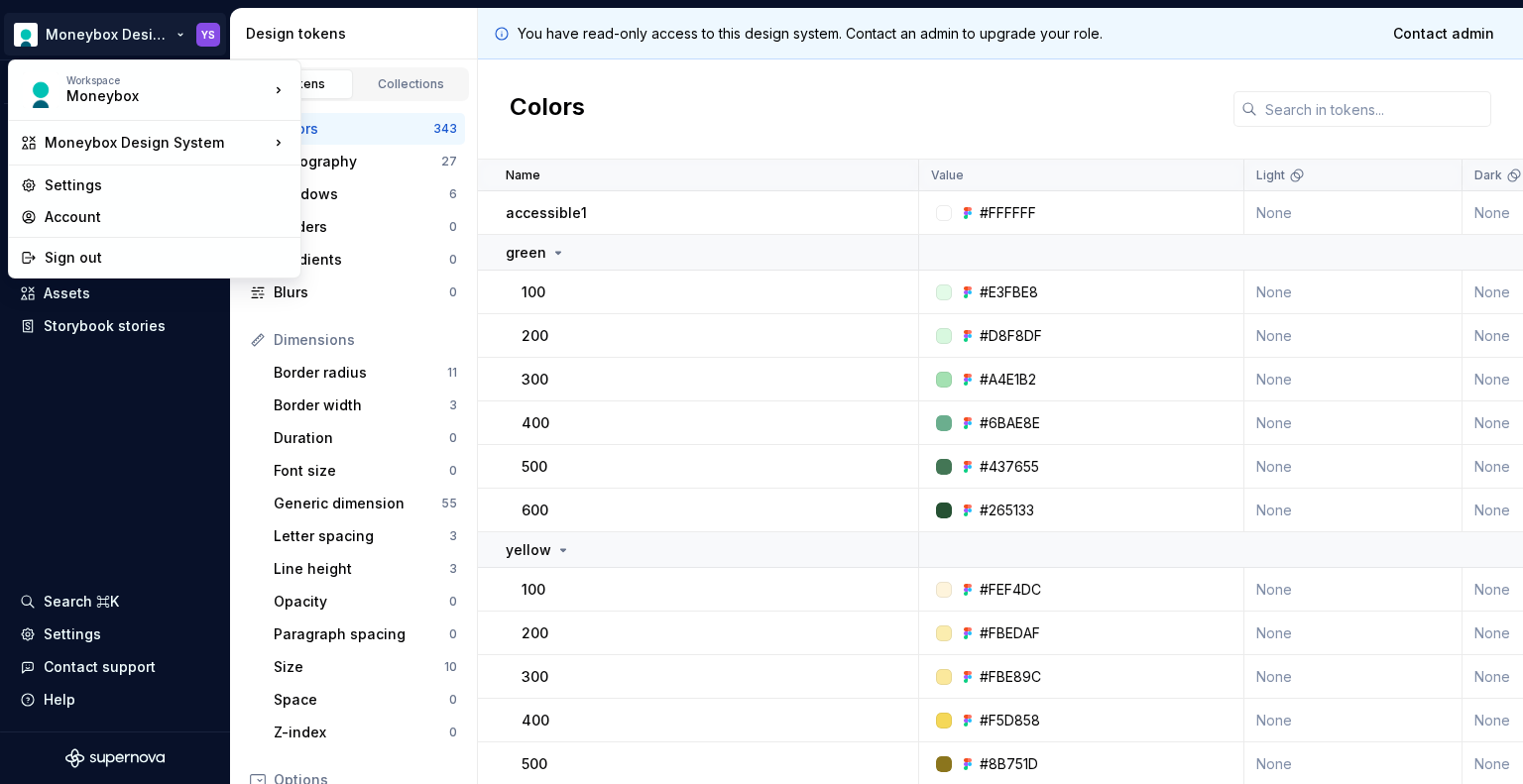 click on "Moneybox Design System YS Version Current draft Documentation Design system data Design tokens Components Assets Storybook stories Search ⌘K Settings Contact support Help Design tokens All tokens Collections Colors 343 Typography 27 Shadows 6 Borders 0 Gradients 0 Blurs 0 Dimensions Border radius 11 Border width 3 Duration 0 Font size 0 Generic dimension 55 Letter spacing 3 Line height 3 Opacity 0 Paragraph spacing 0 Size 10 Space 0 Z-index 0 Options Text decoration 0 Text case 0 Visibility 0 Strings Font family 5 Font weight/style 4 Generic string 3 Product copy 0 You have read-only access to this design system. Contact an admin to upgrade your role. Contact admin Colors Name Value Light Dark Light - High contrast Dark - High contrast Collection Description Last updated accessible1 #FFFFFF None None None None Primitives → Color about 17 hours ago green 100 #E3FBE8 None None None None Primitives → Color about 17 hours ago 200 #D8F8DF None None None None Primitives → Color about 17 hours ago 300 None" at bounding box center (762, 392) 